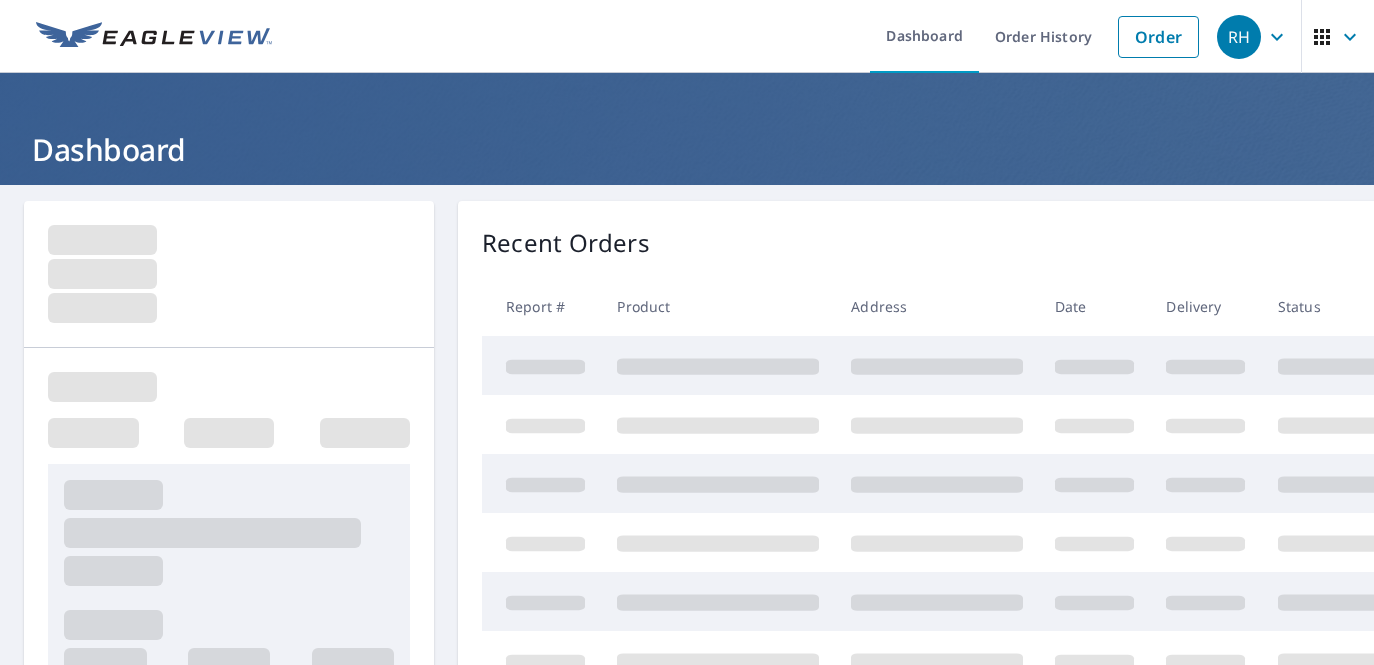 scroll, scrollTop: 0, scrollLeft: 0, axis: both 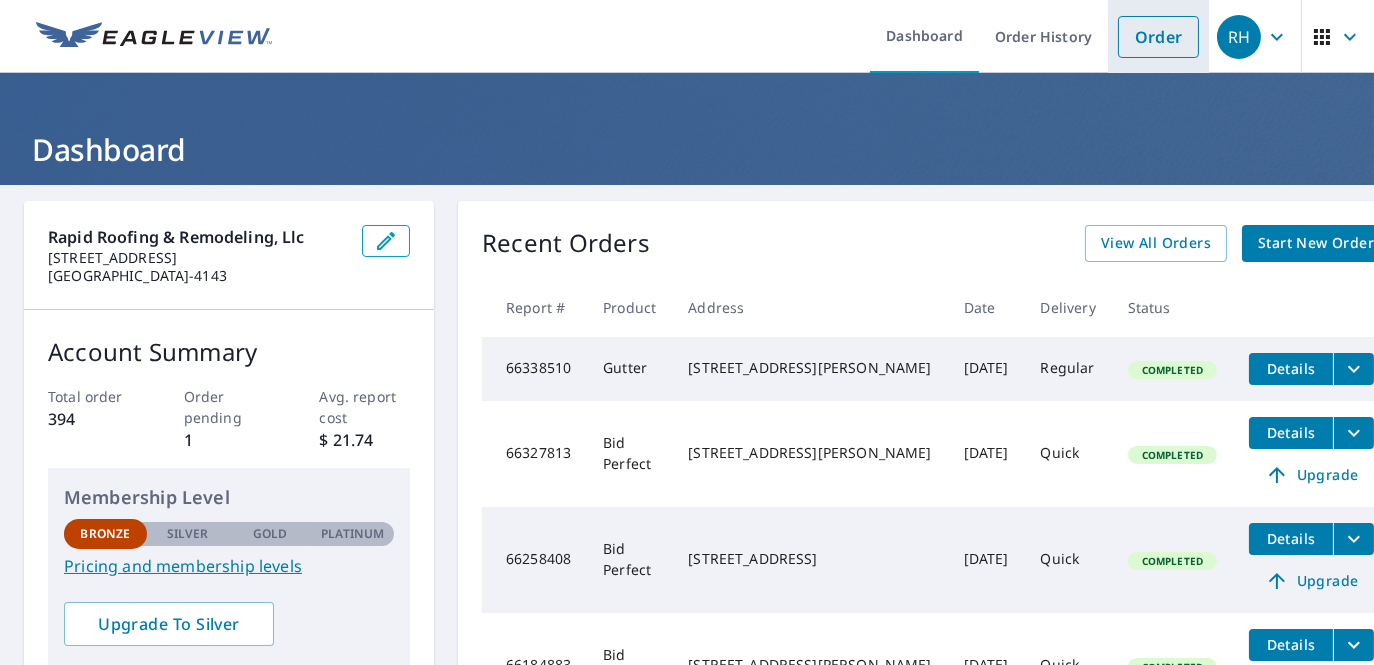 click on "Order" at bounding box center (1158, 37) 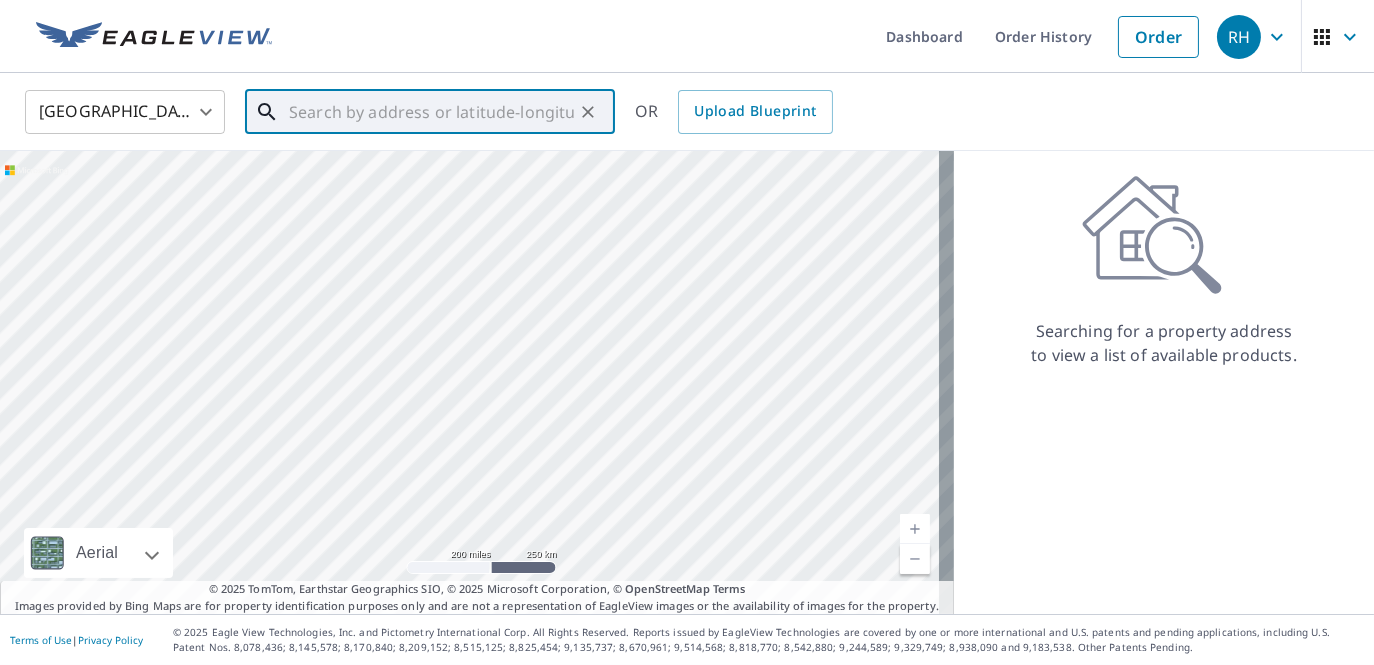 click at bounding box center [431, 112] 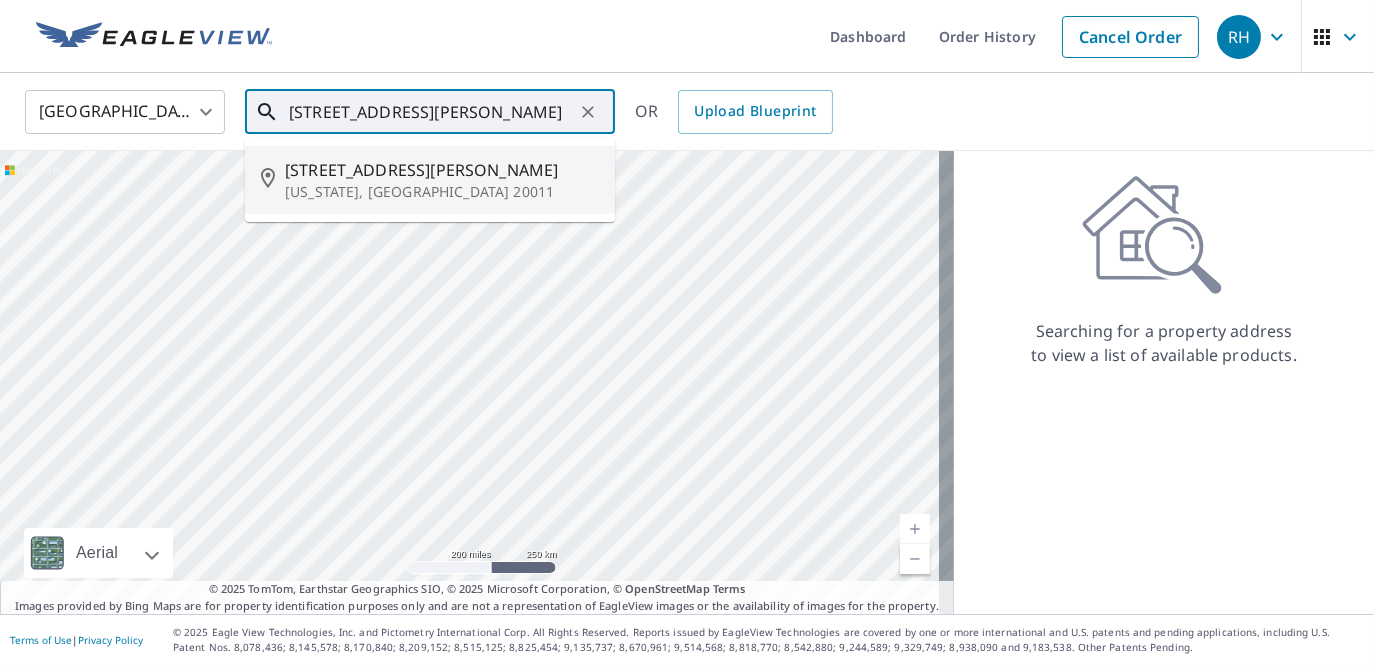 click on "[STREET_ADDRESS][PERSON_NAME]" at bounding box center (442, 170) 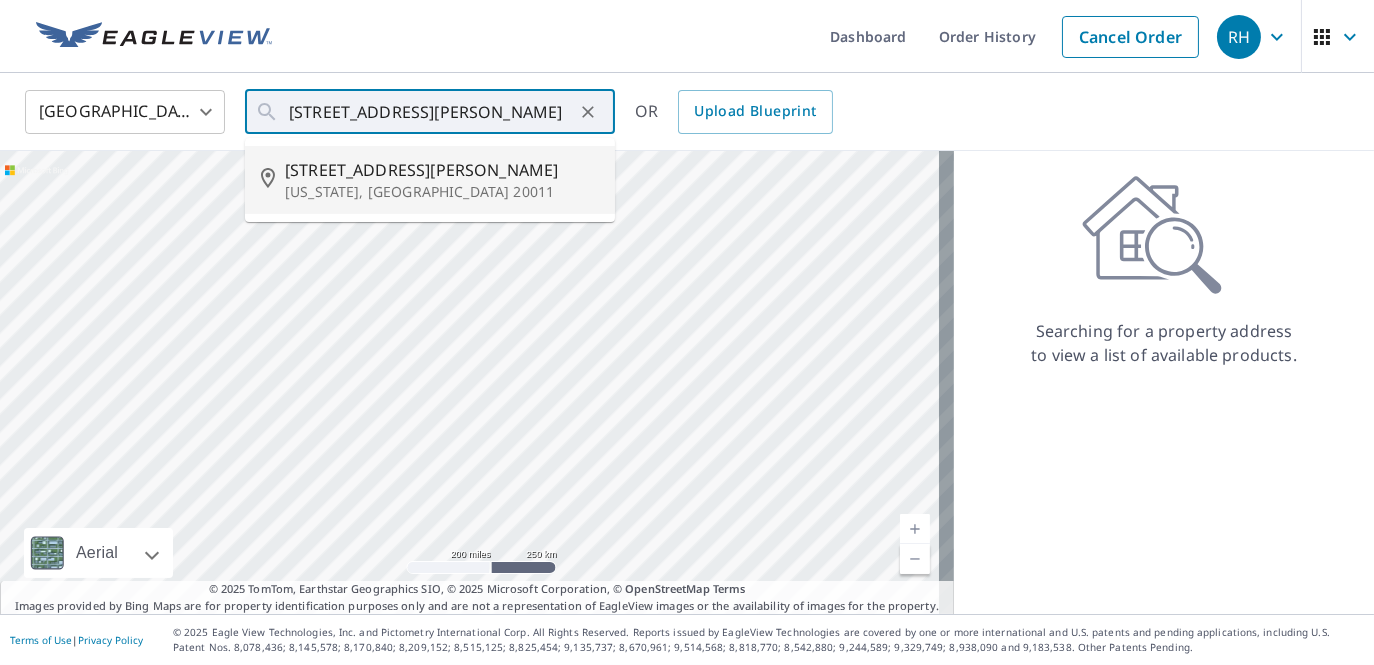 type on "[STREET_ADDRESS][PERSON_NAME][US_STATE]" 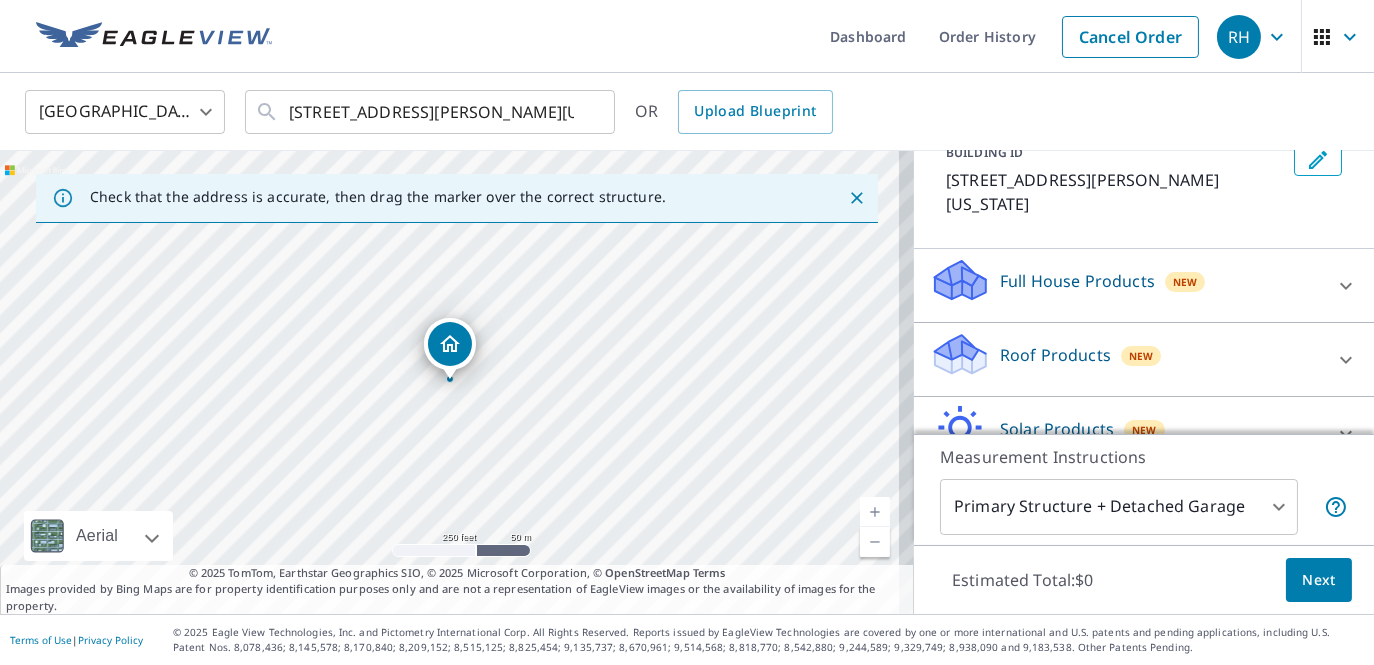 scroll, scrollTop: 173, scrollLeft: 0, axis: vertical 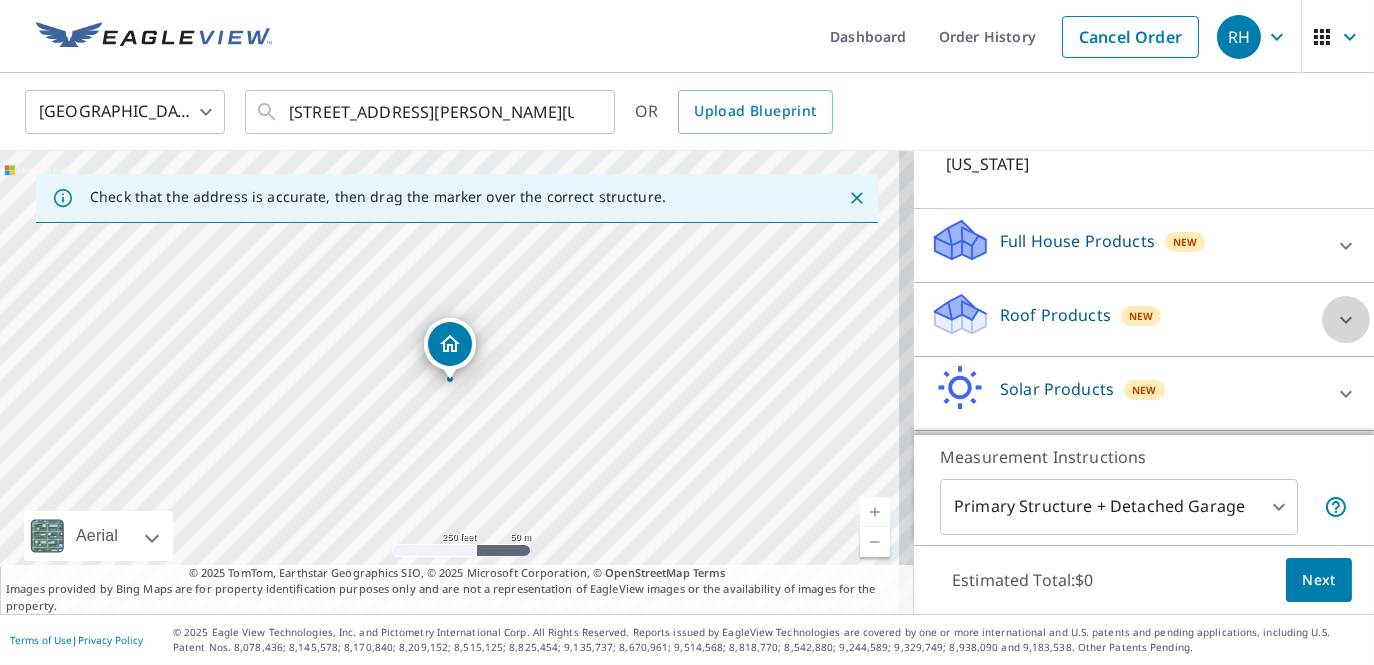 click 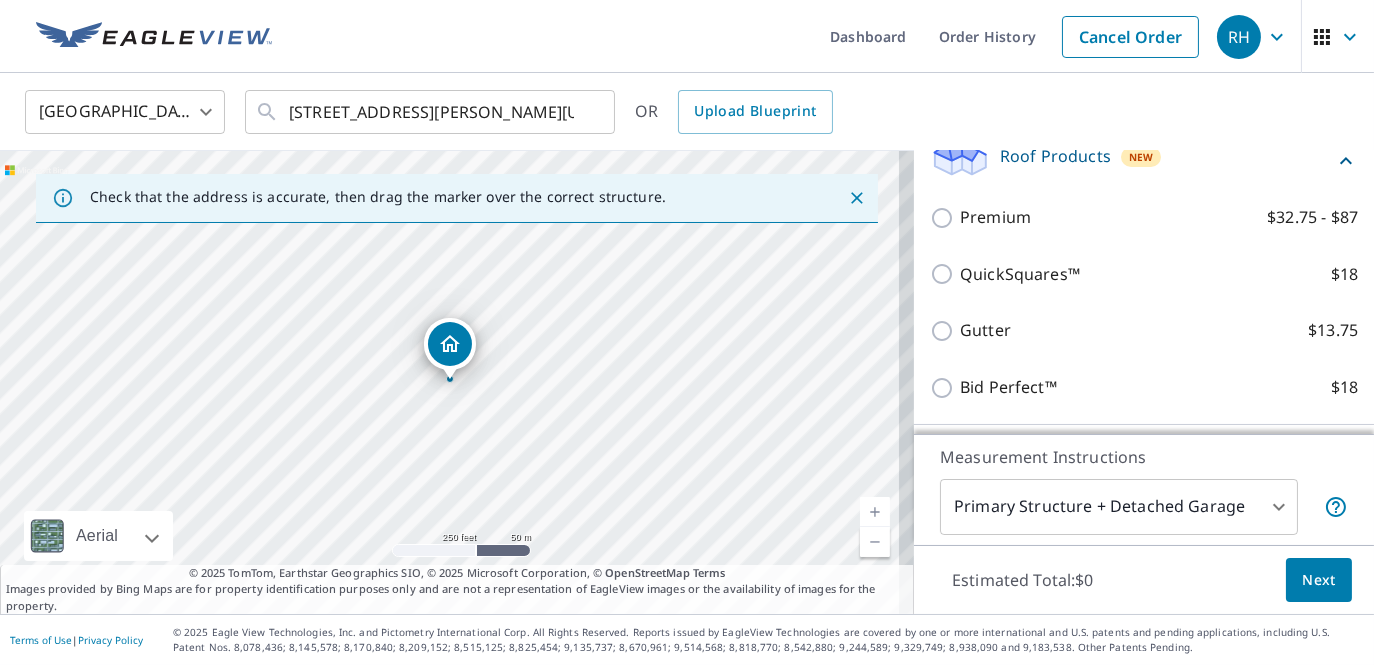 scroll, scrollTop: 333, scrollLeft: 0, axis: vertical 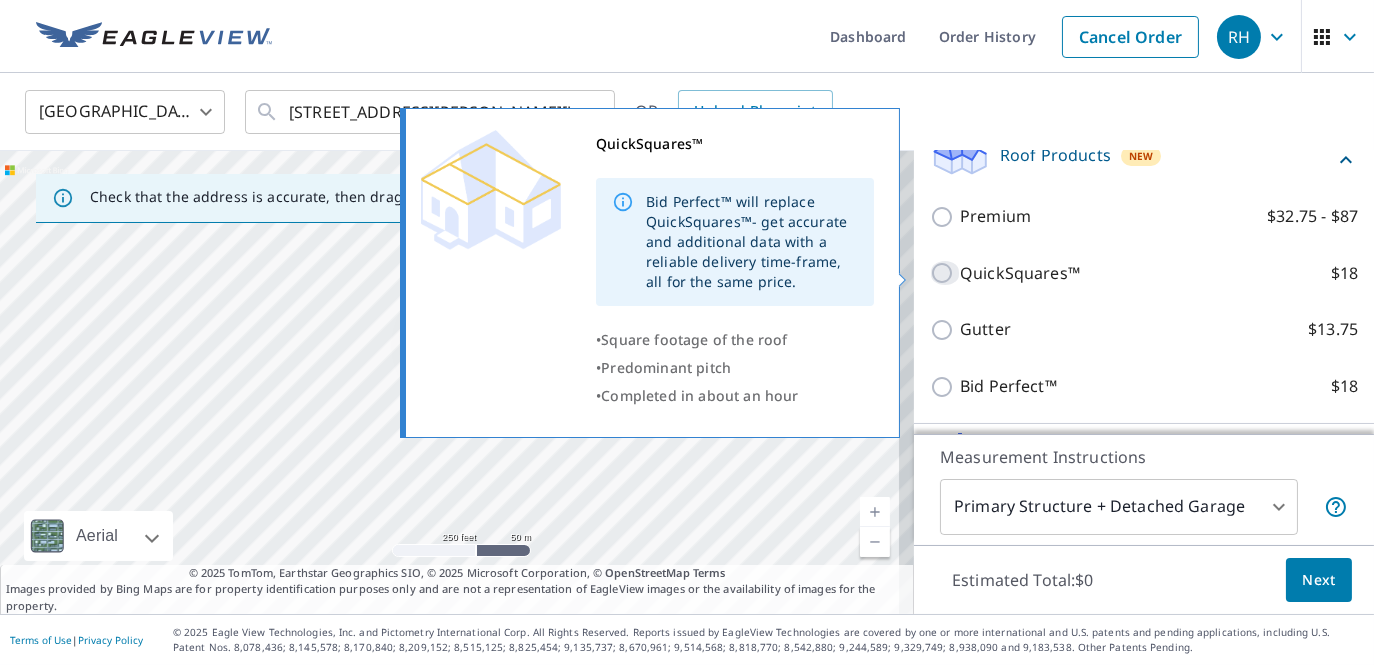 click on "QuickSquares™ $18" at bounding box center (945, 273) 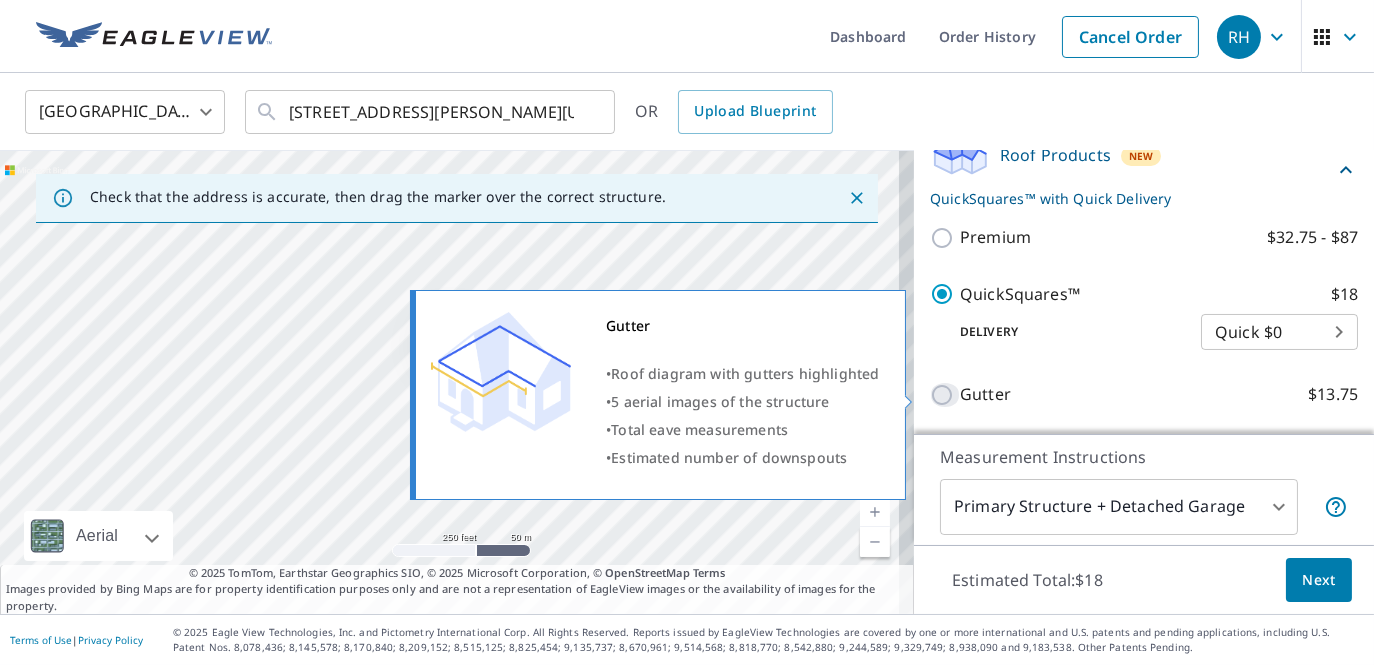 click on "Gutter $13.75" at bounding box center [945, 395] 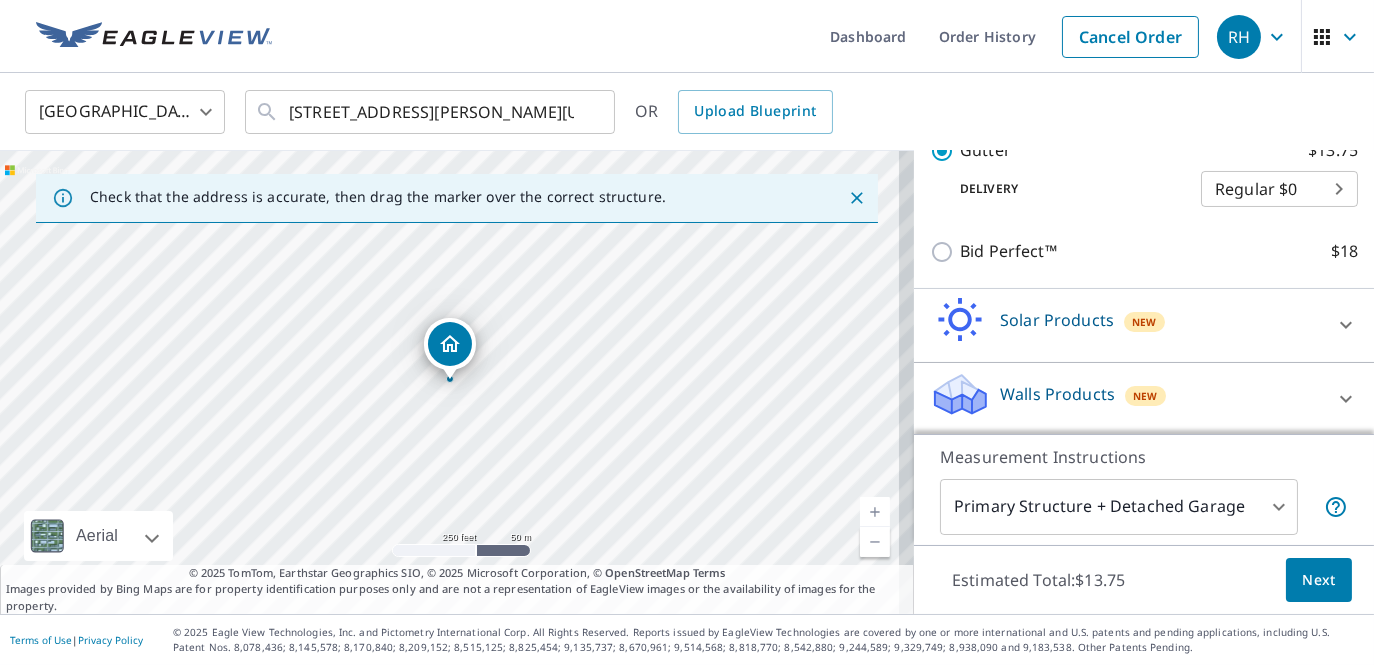 scroll, scrollTop: 533, scrollLeft: 0, axis: vertical 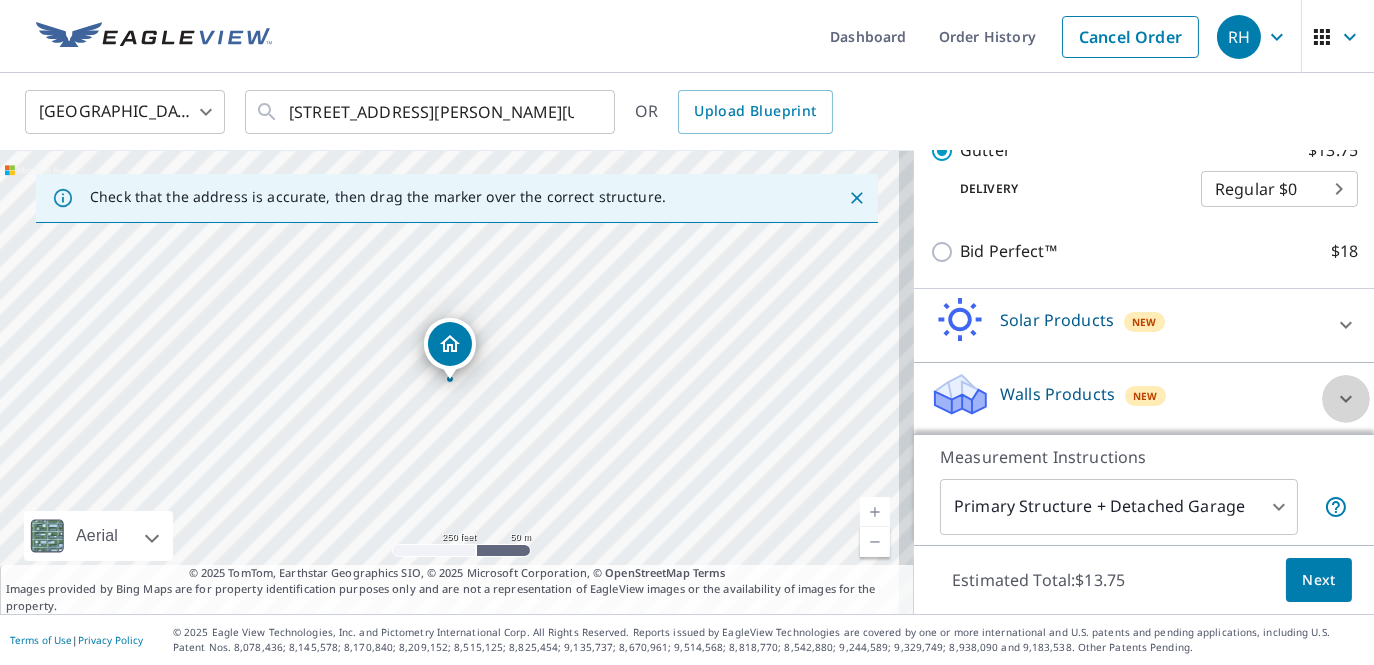 click 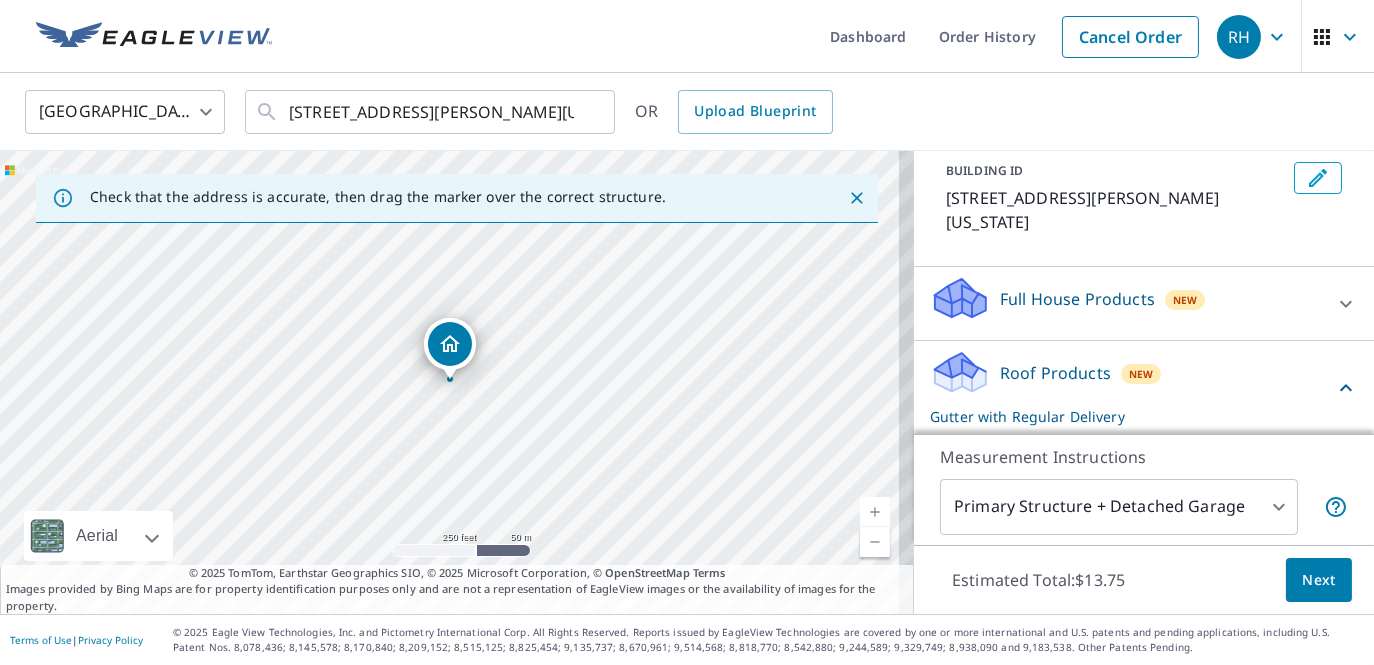 scroll, scrollTop: 74, scrollLeft: 0, axis: vertical 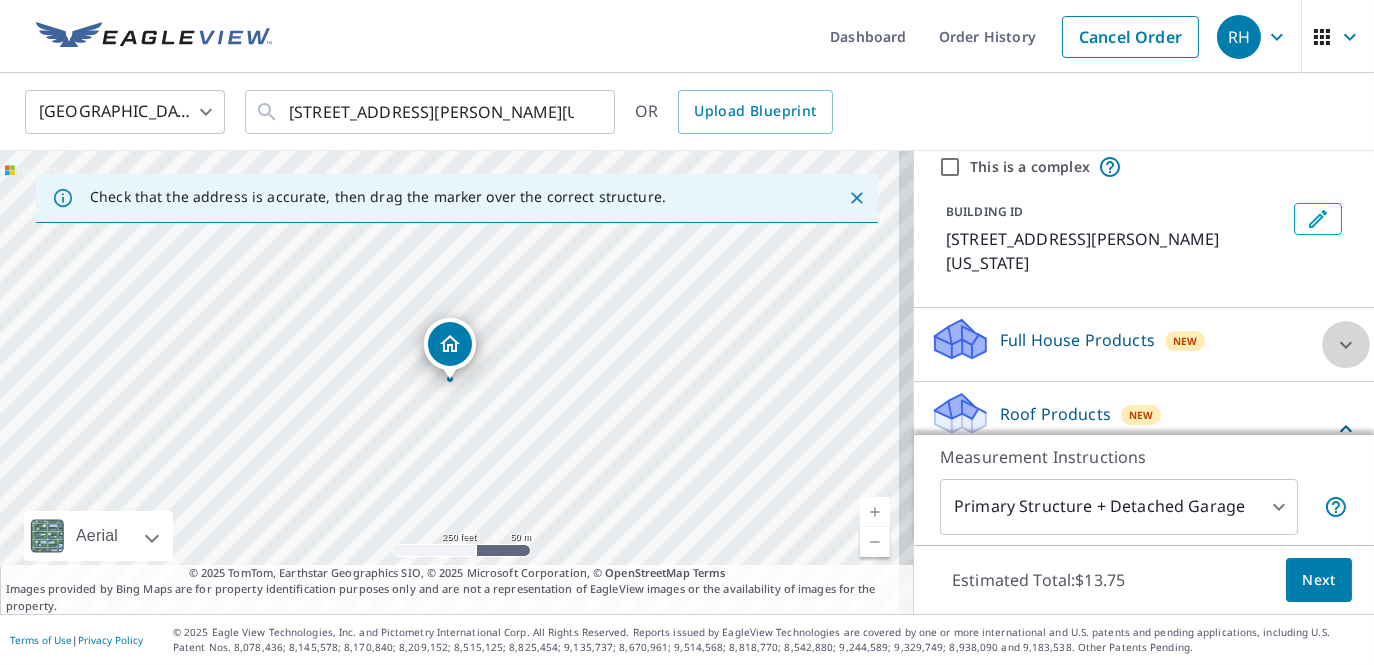 click 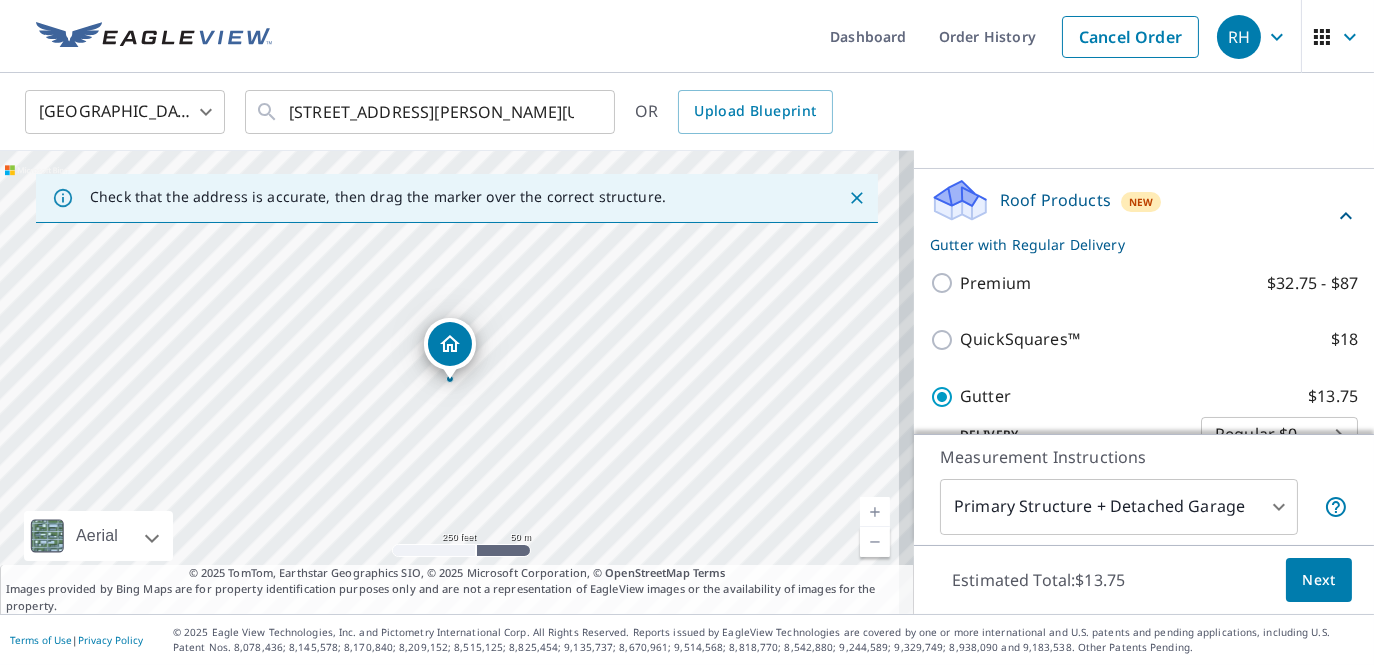 scroll, scrollTop: 315, scrollLeft: 0, axis: vertical 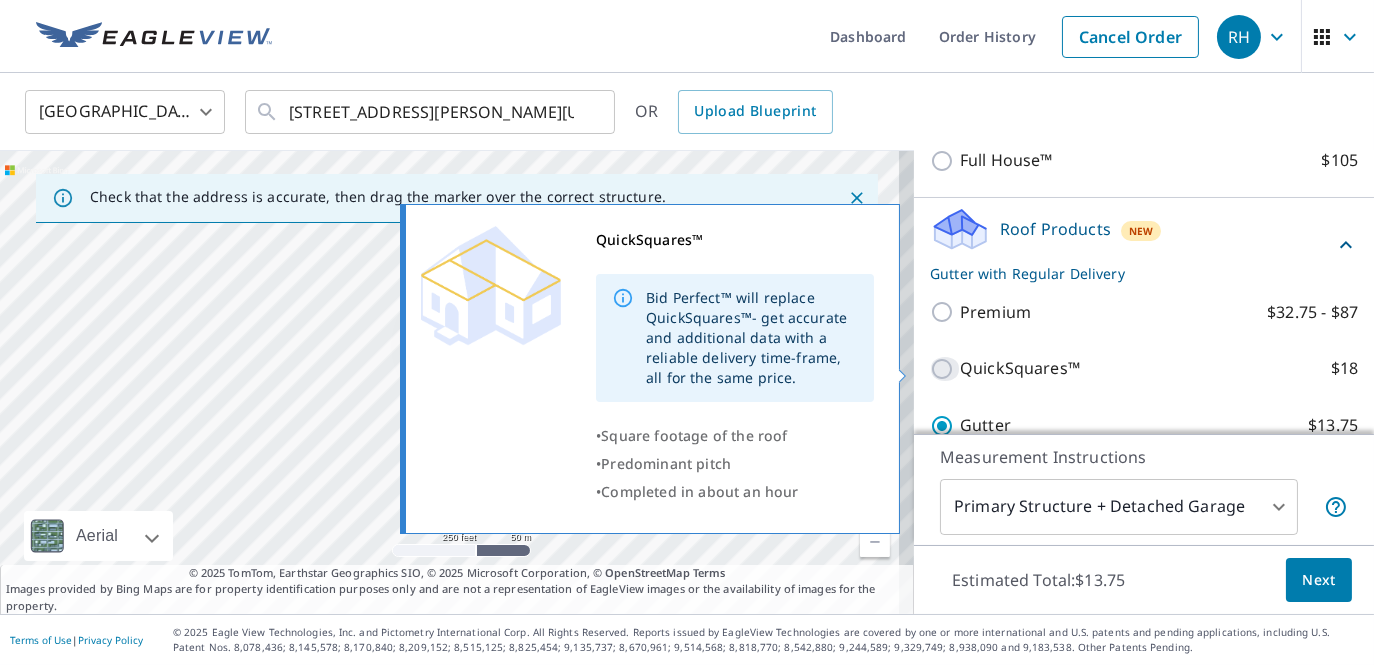 click on "QuickSquares™ $18" at bounding box center (945, 369) 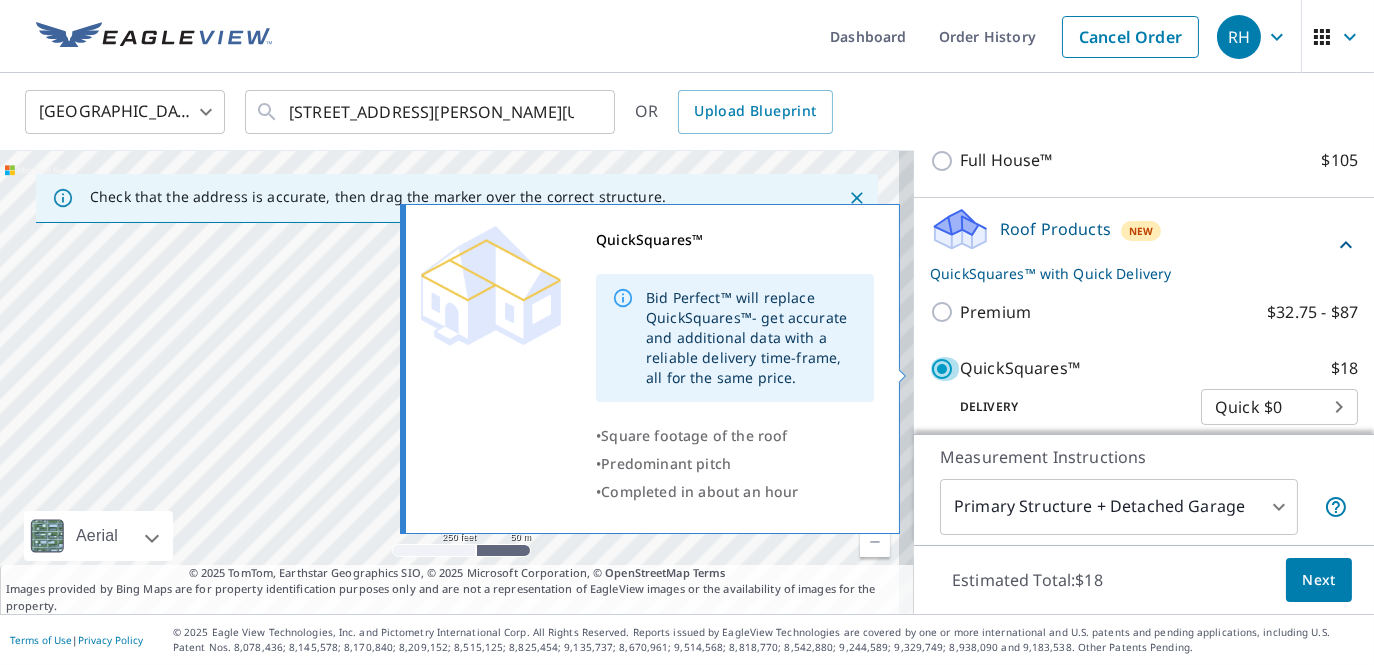 click on "QuickSquares™ $18" at bounding box center [945, 369] 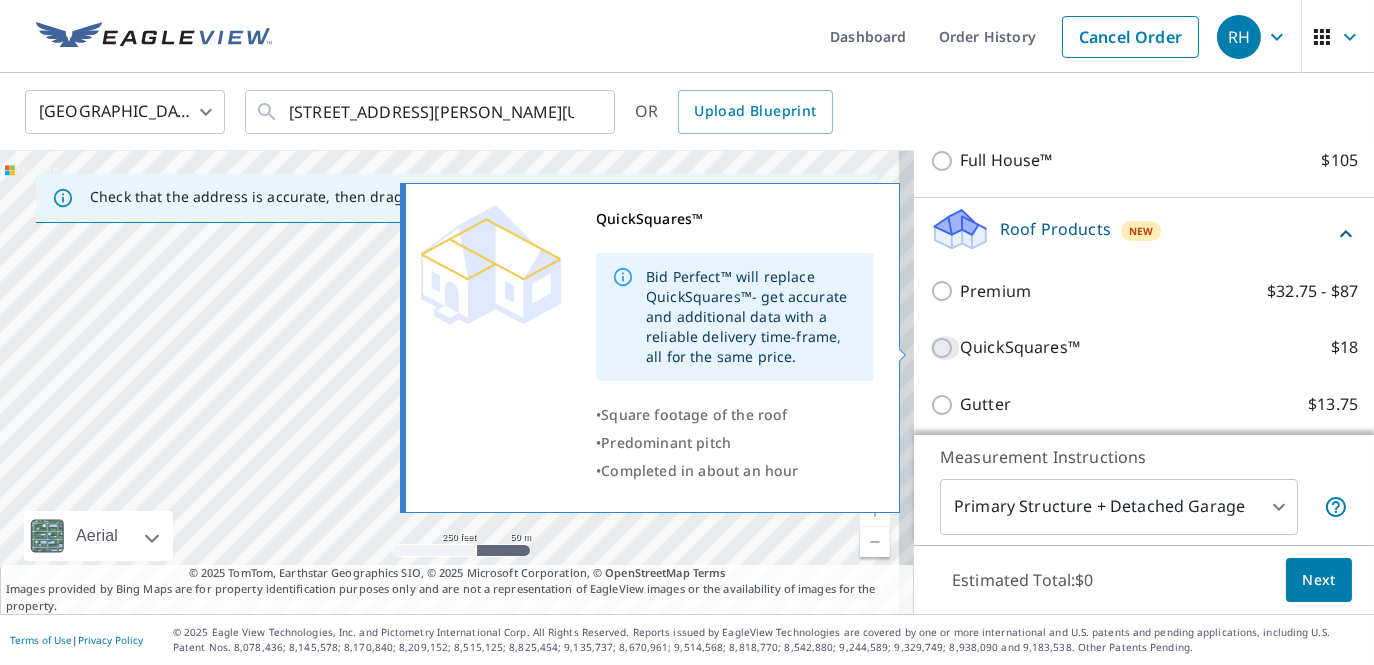 click on "QuickSquares™ $18" at bounding box center (945, 348) 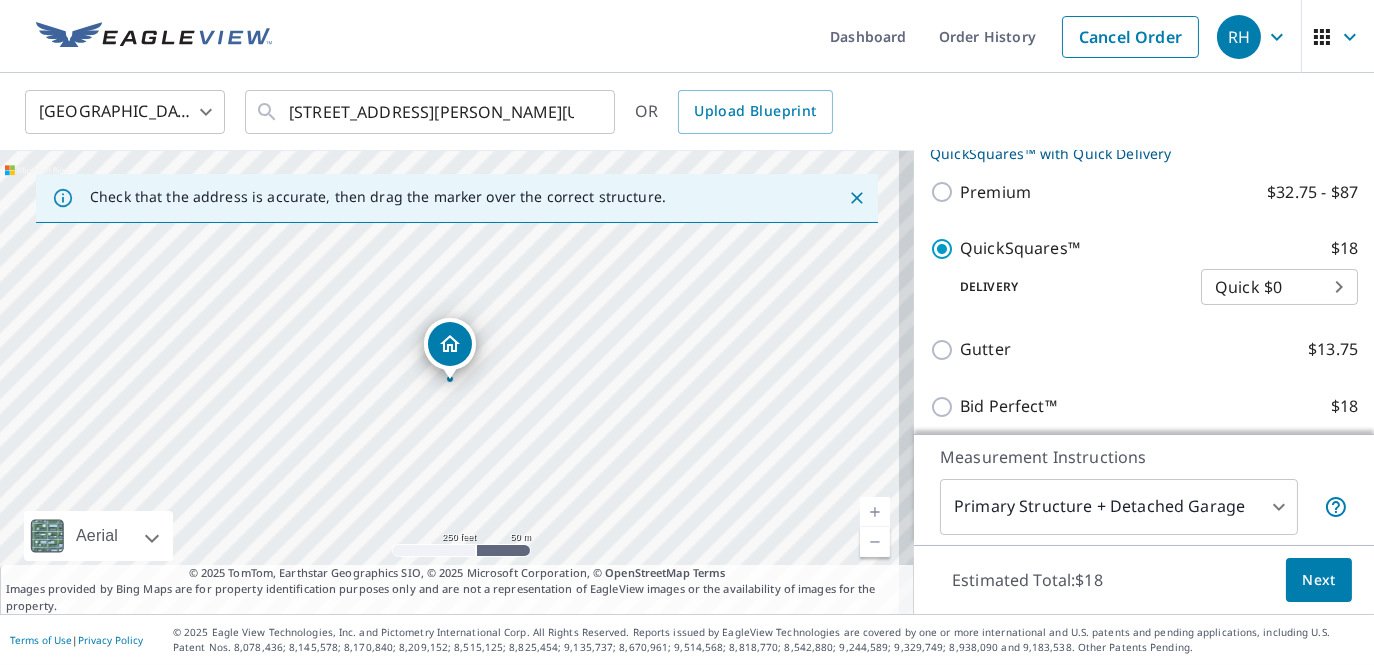 scroll, scrollTop: 474, scrollLeft: 0, axis: vertical 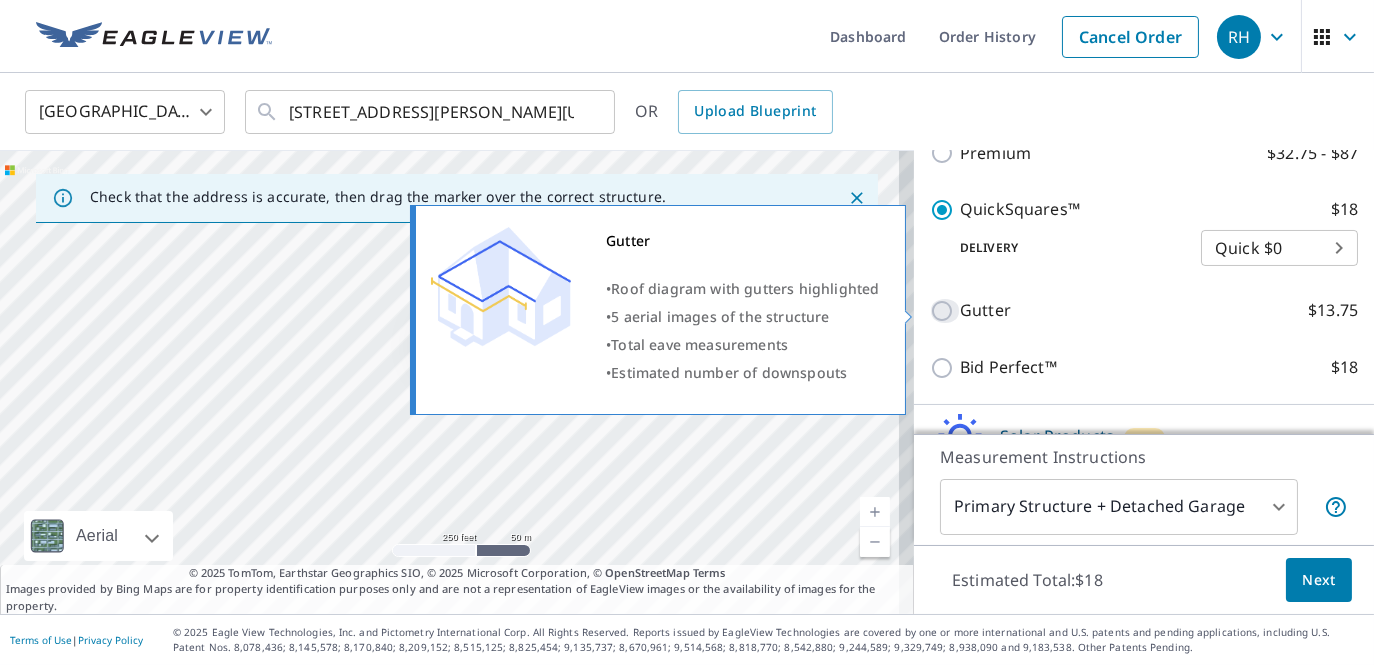 click on "Gutter $13.75" at bounding box center (945, 311) 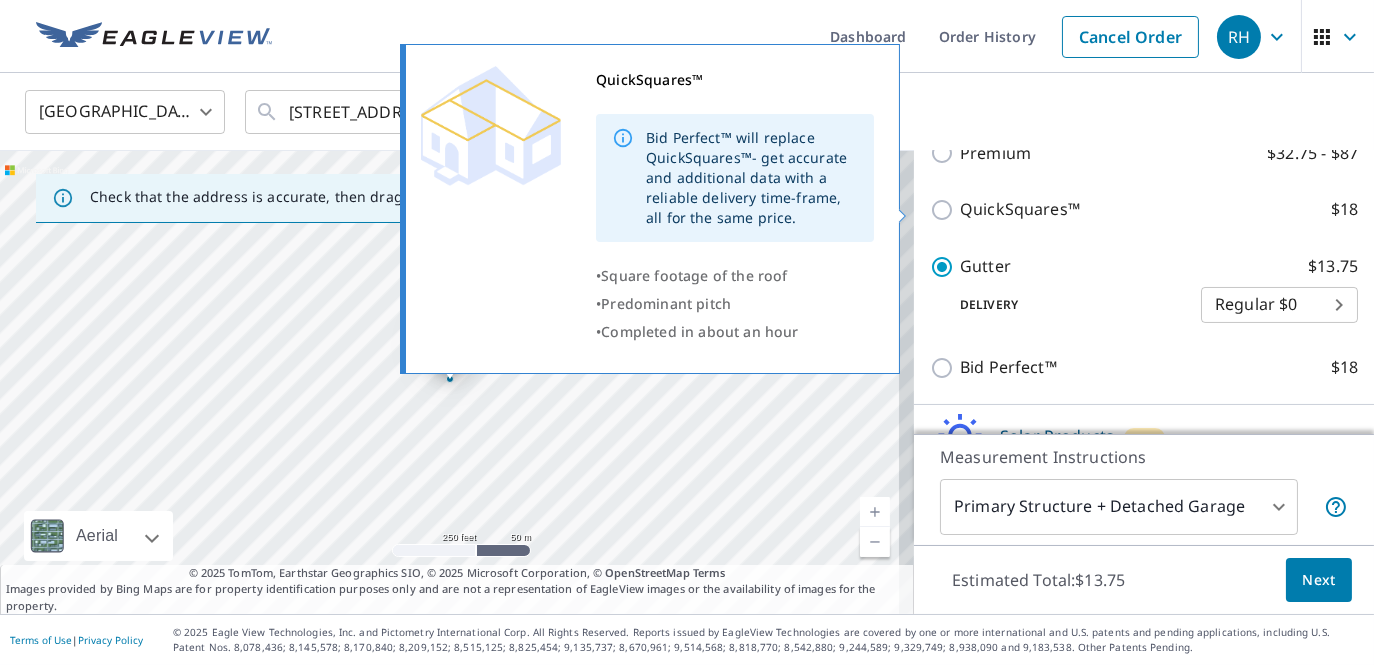 click on "QuickSquares™ $18" at bounding box center (945, 210) 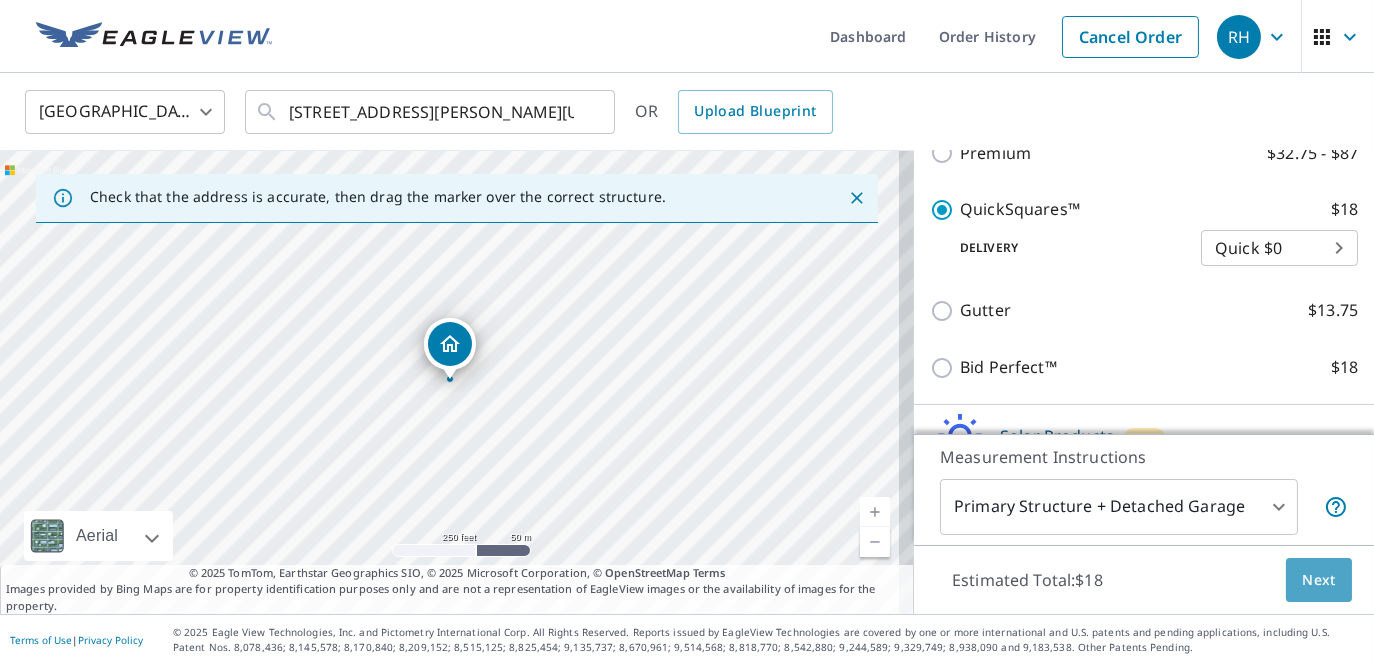 click on "Next" at bounding box center (1319, 580) 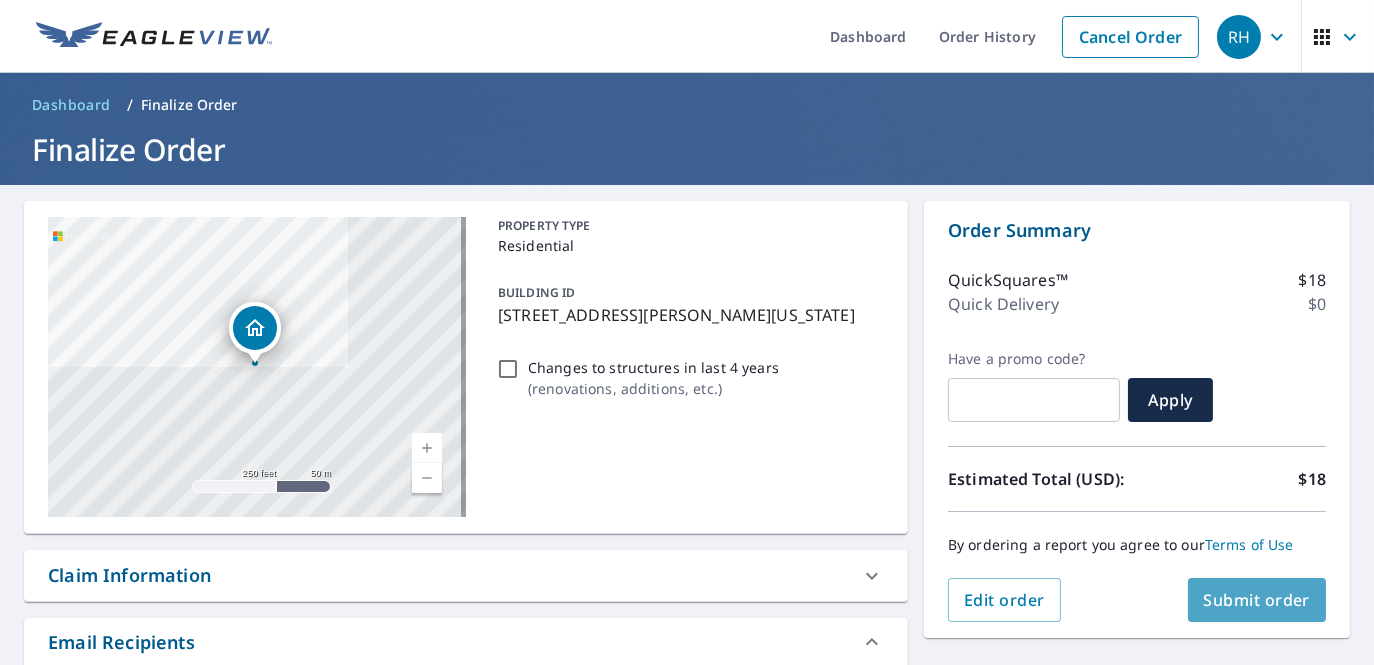 click on "Submit order" at bounding box center (1257, 600) 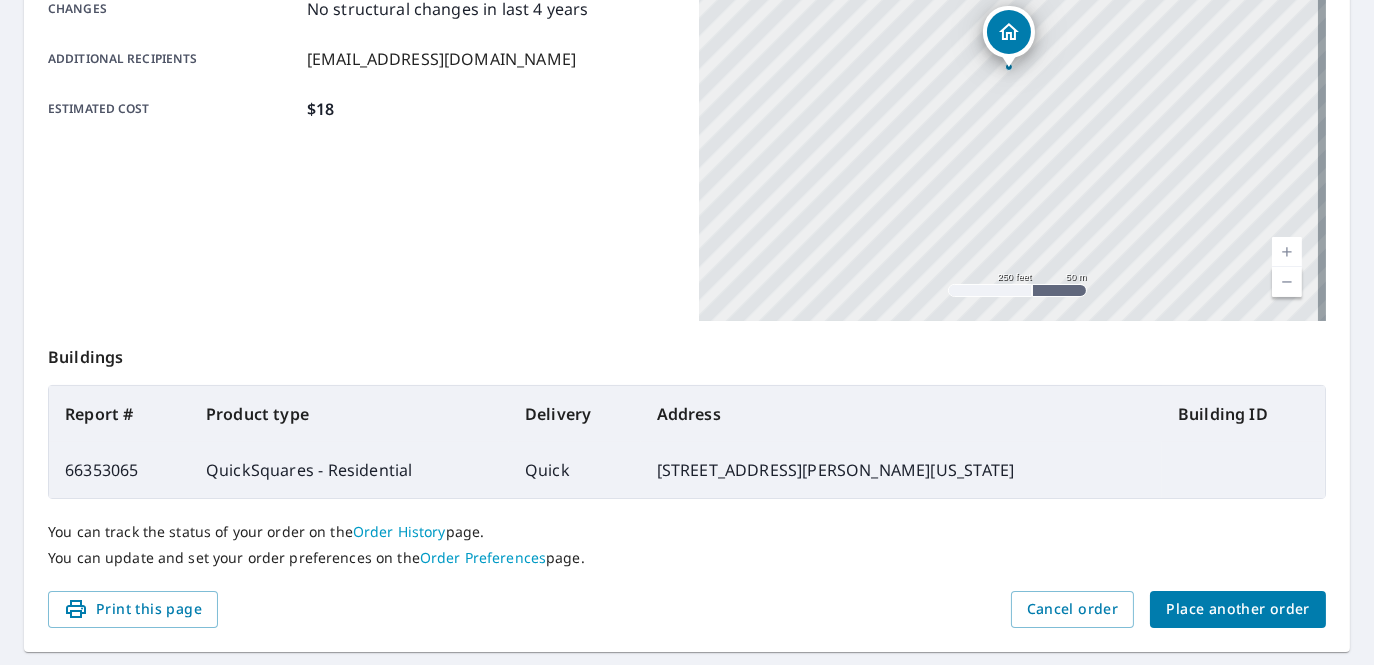 scroll, scrollTop: 466, scrollLeft: 0, axis: vertical 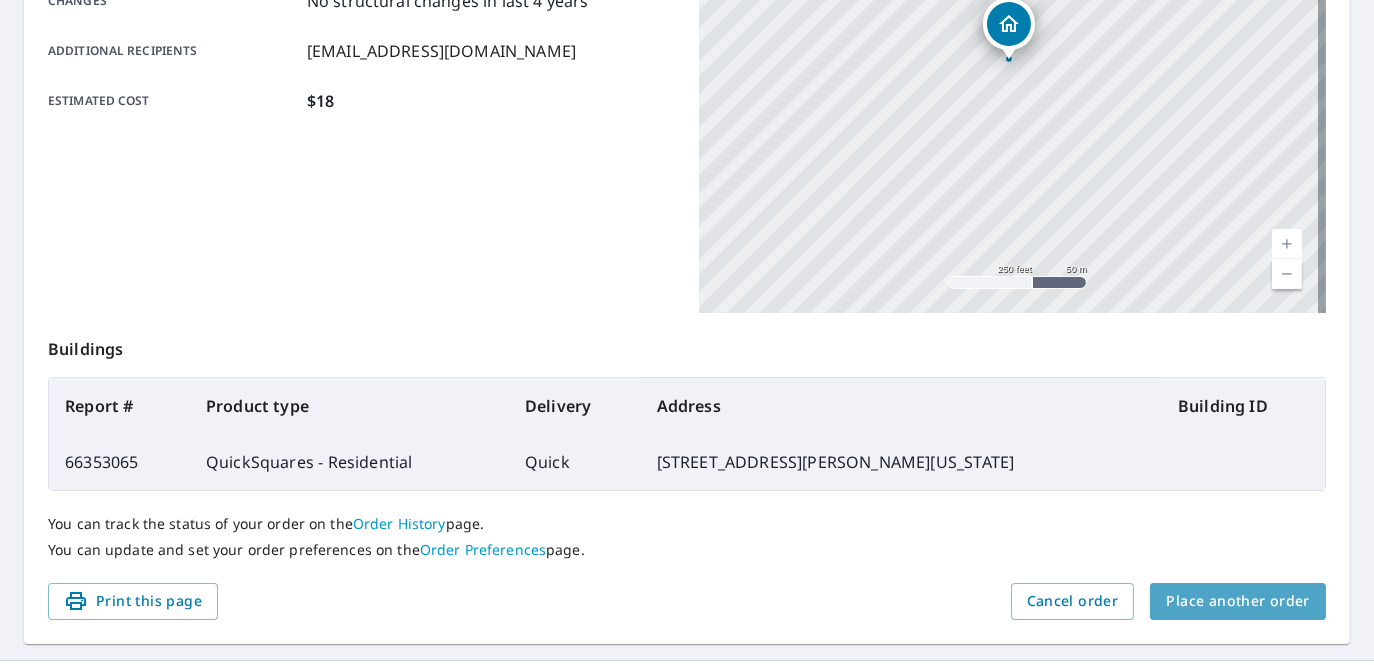click on "Place another order" at bounding box center [1238, 601] 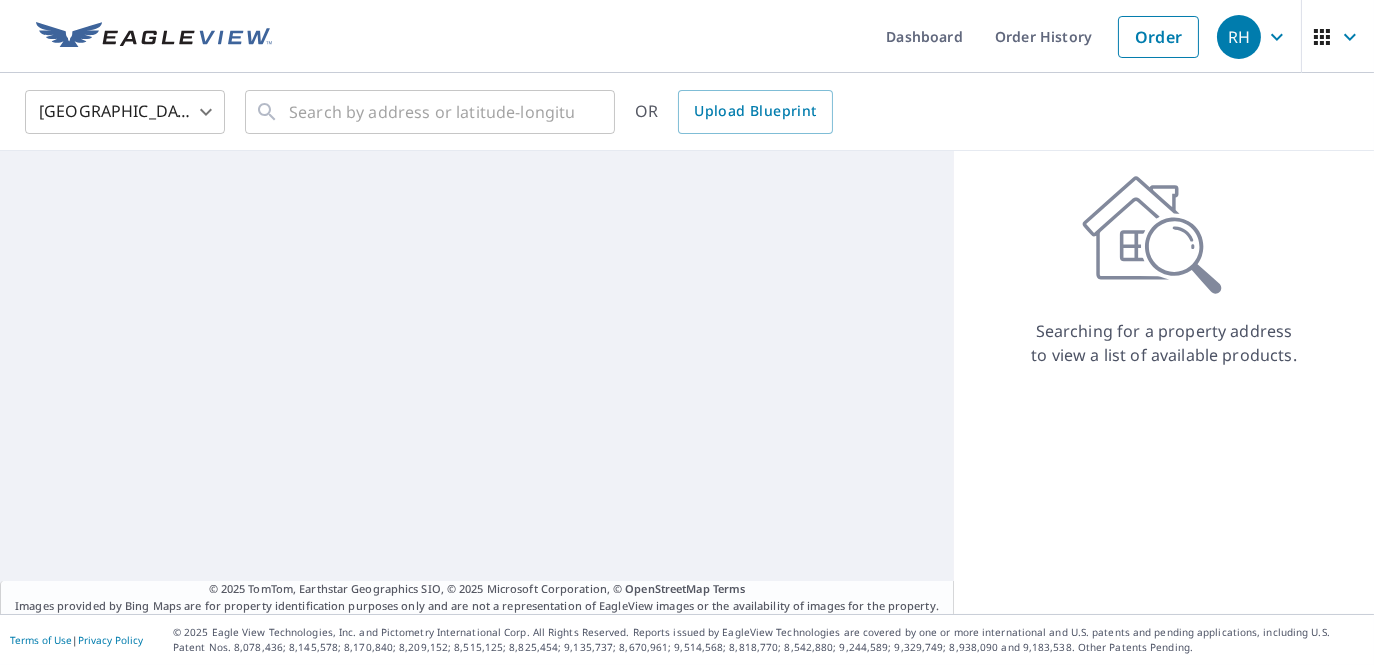 scroll, scrollTop: 0, scrollLeft: 0, axis: both 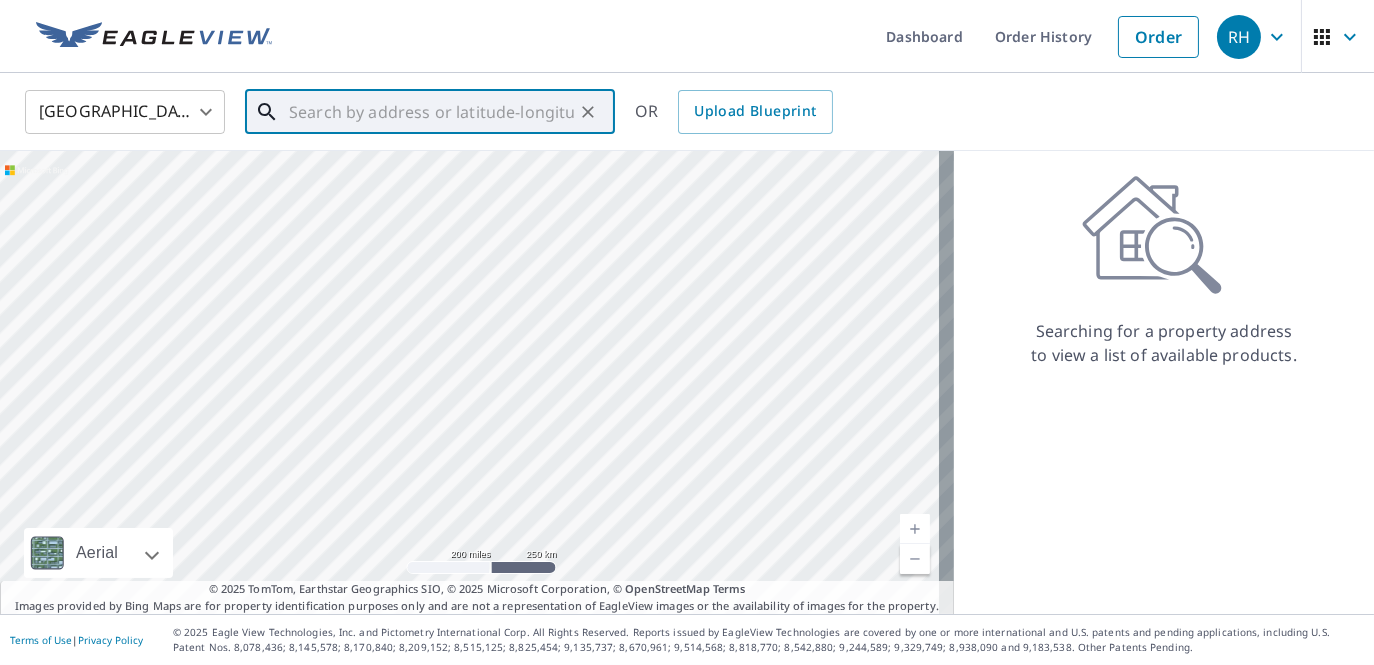 click at bounding box center (431, 112) 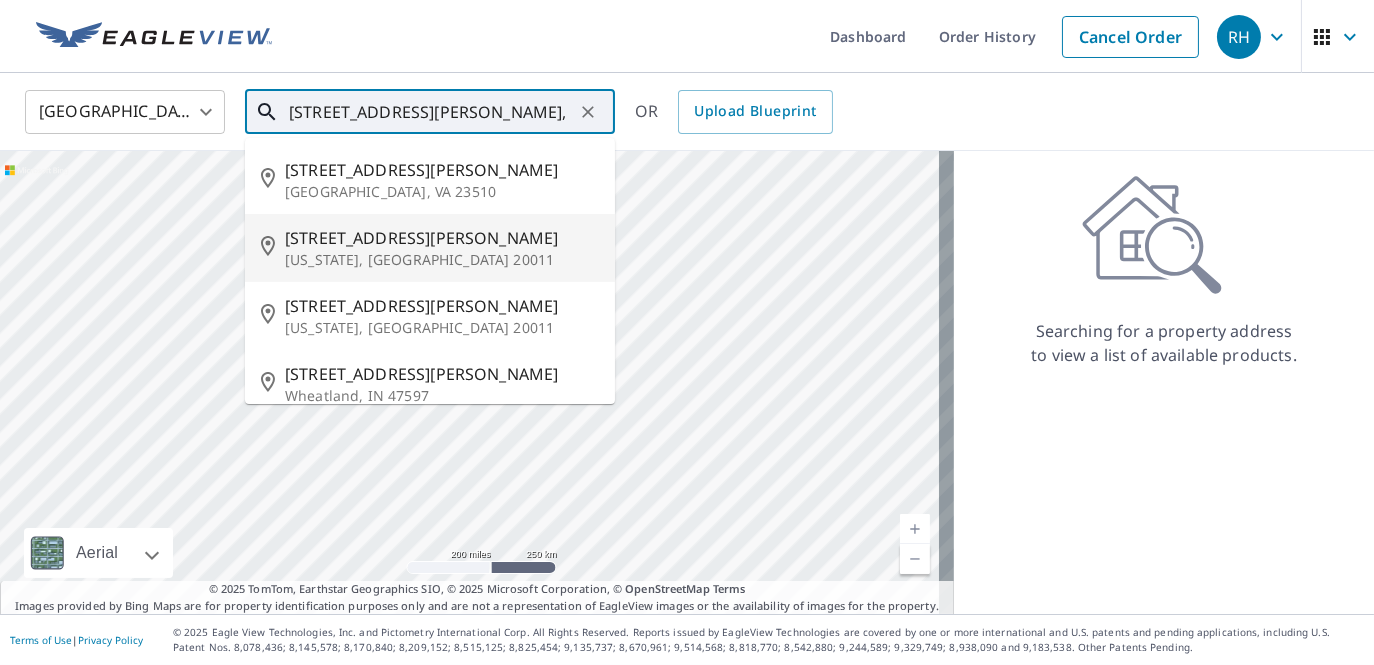 click on "[STREET_ADDRESS][PERSON_NAME]" at bounding box center (442, 238) 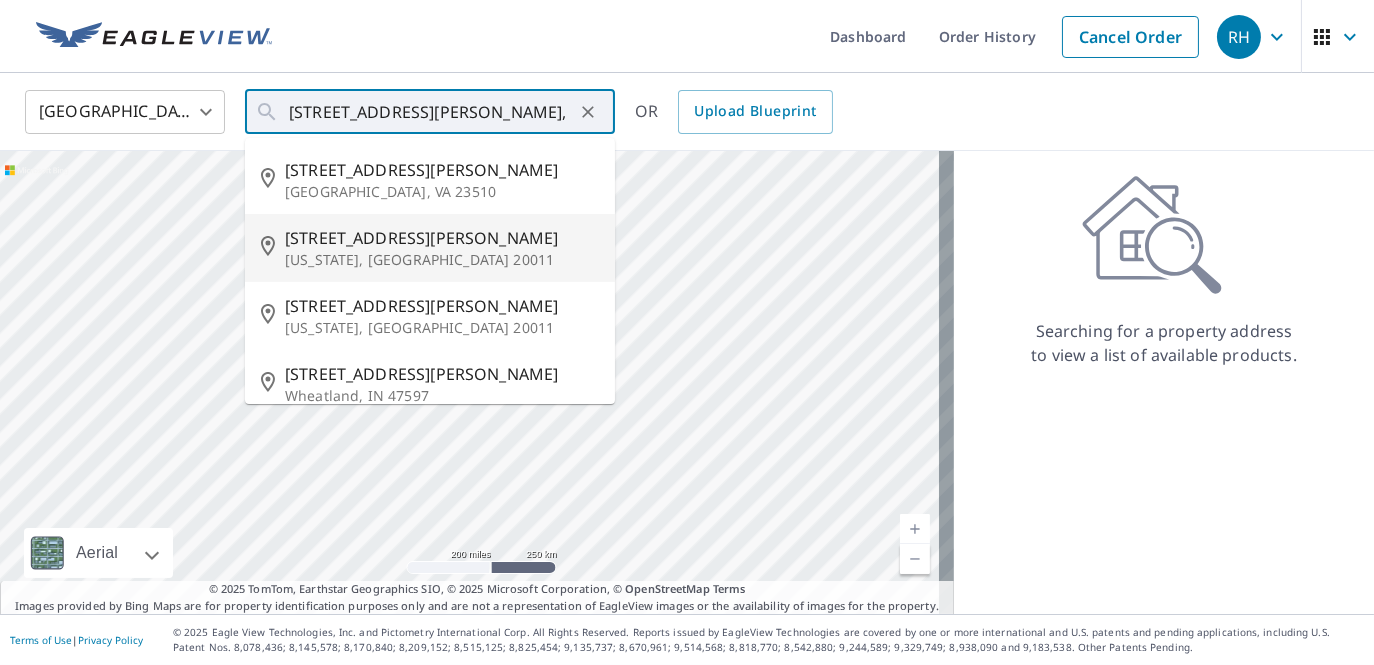 type on "[STREET_ADDRESS][PERSON_NAME][US_STATE]" 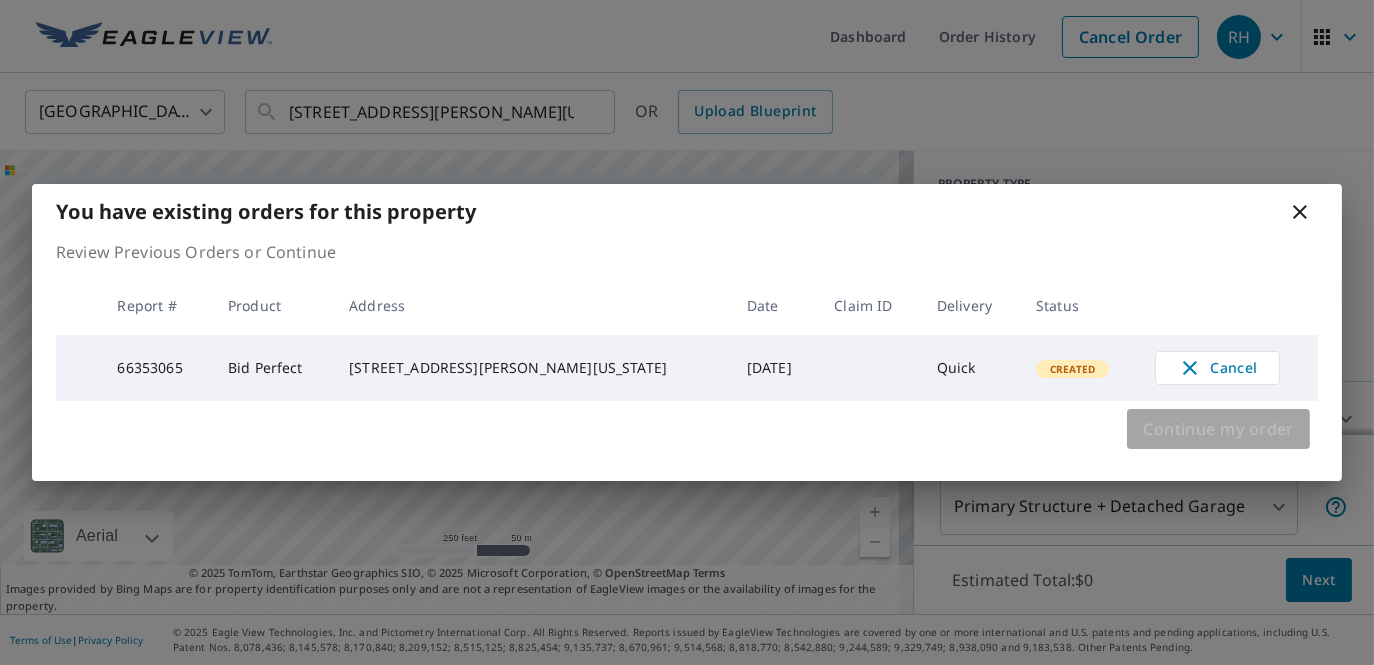 click on "Continue my order" at bounding box center (1218, 429) 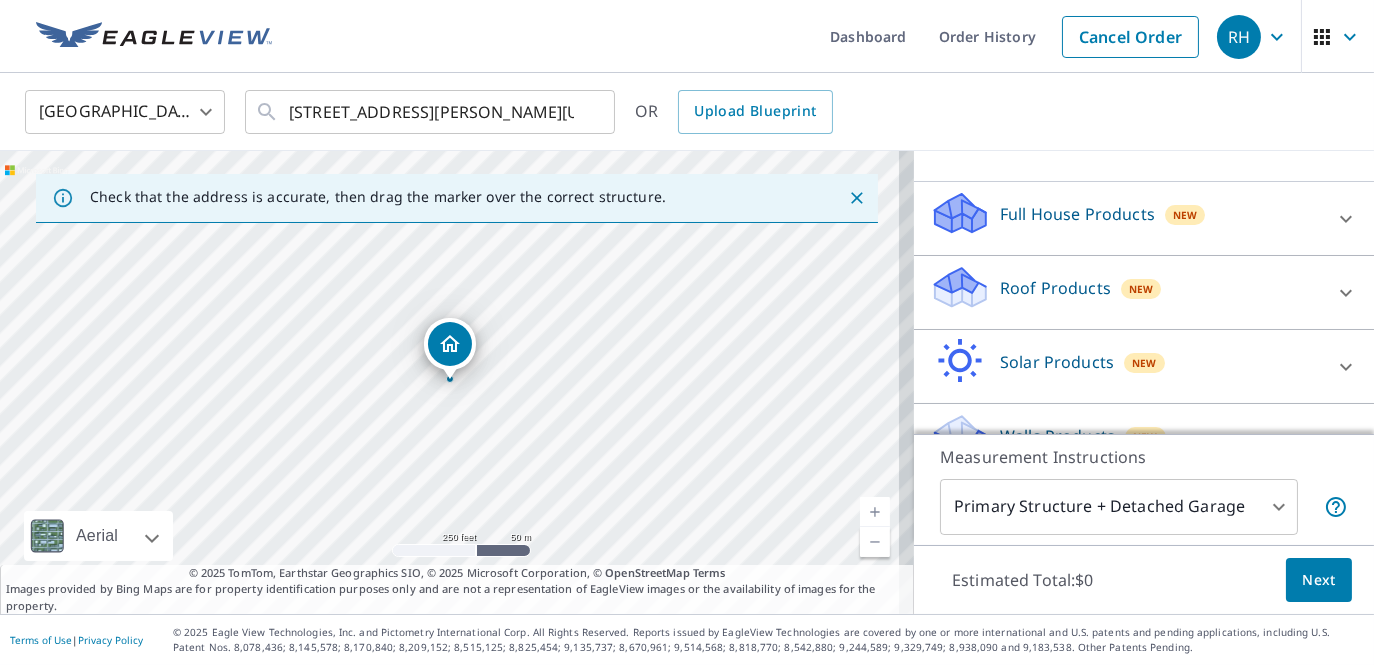 scroll, scrollTop: 240, scrollLeft: 0, axis: vertical 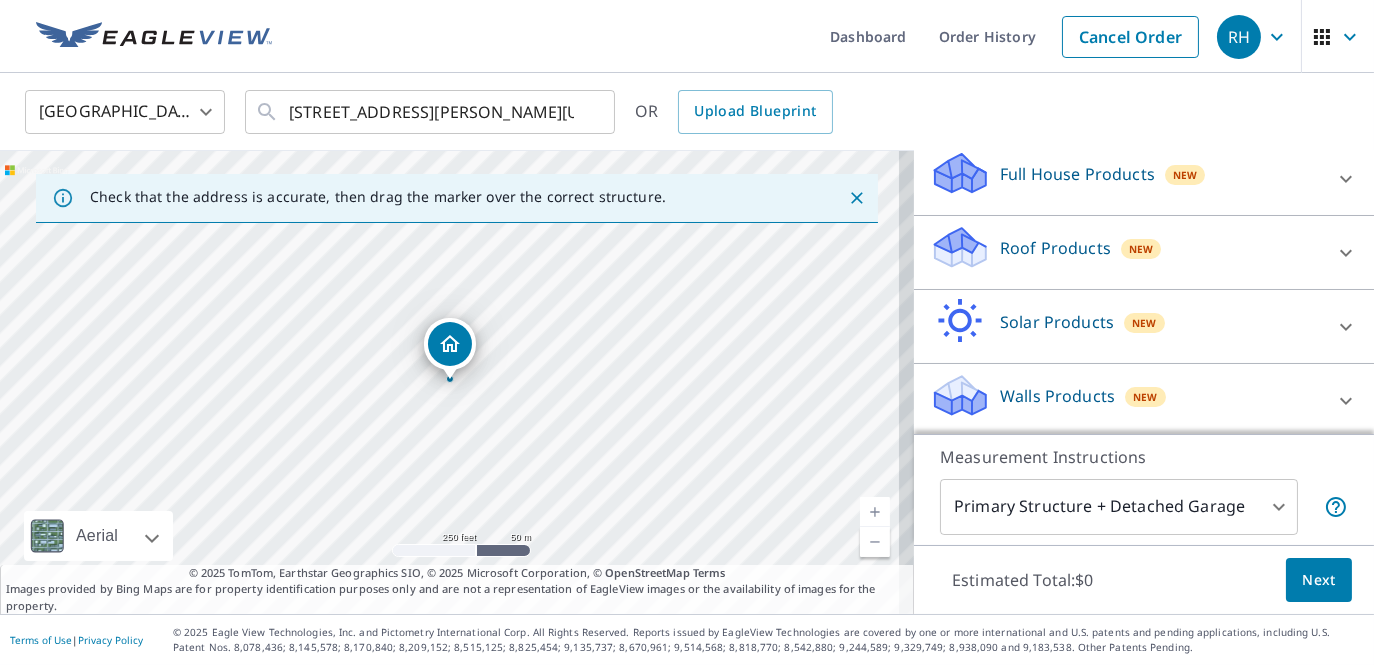 click 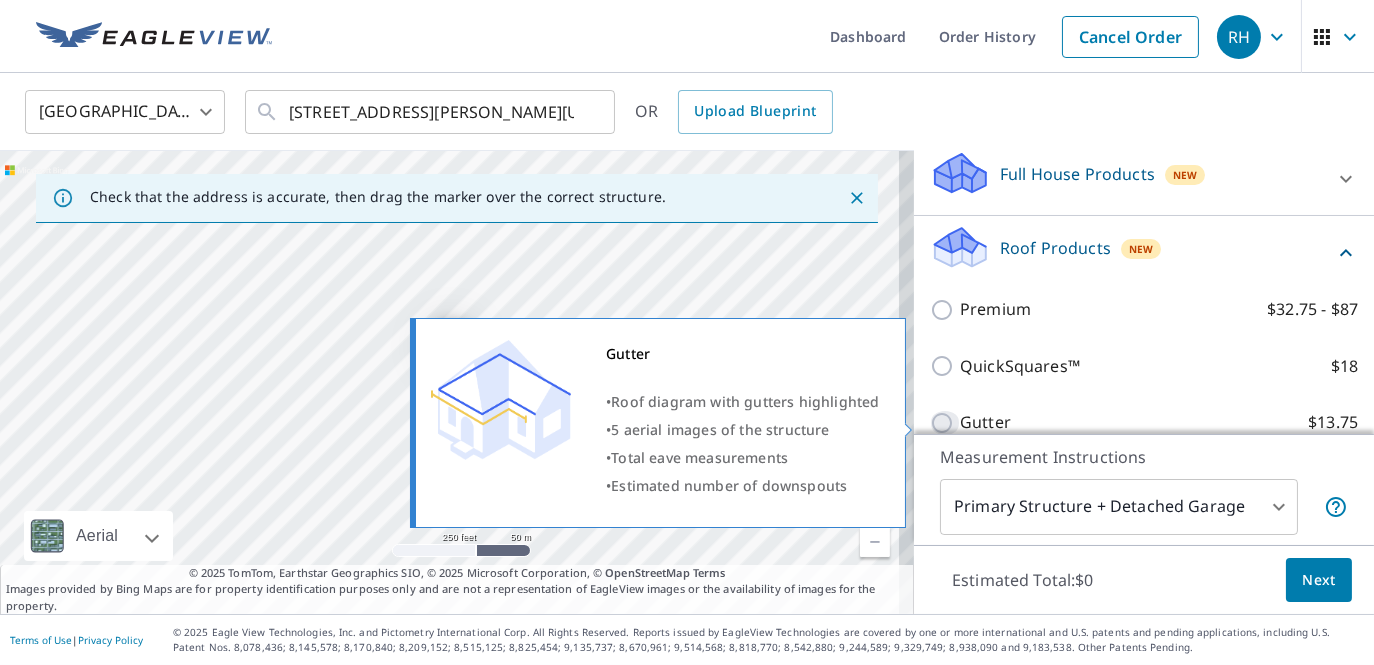 click on "Gutter $13.75" at bounding box center [945, 423] 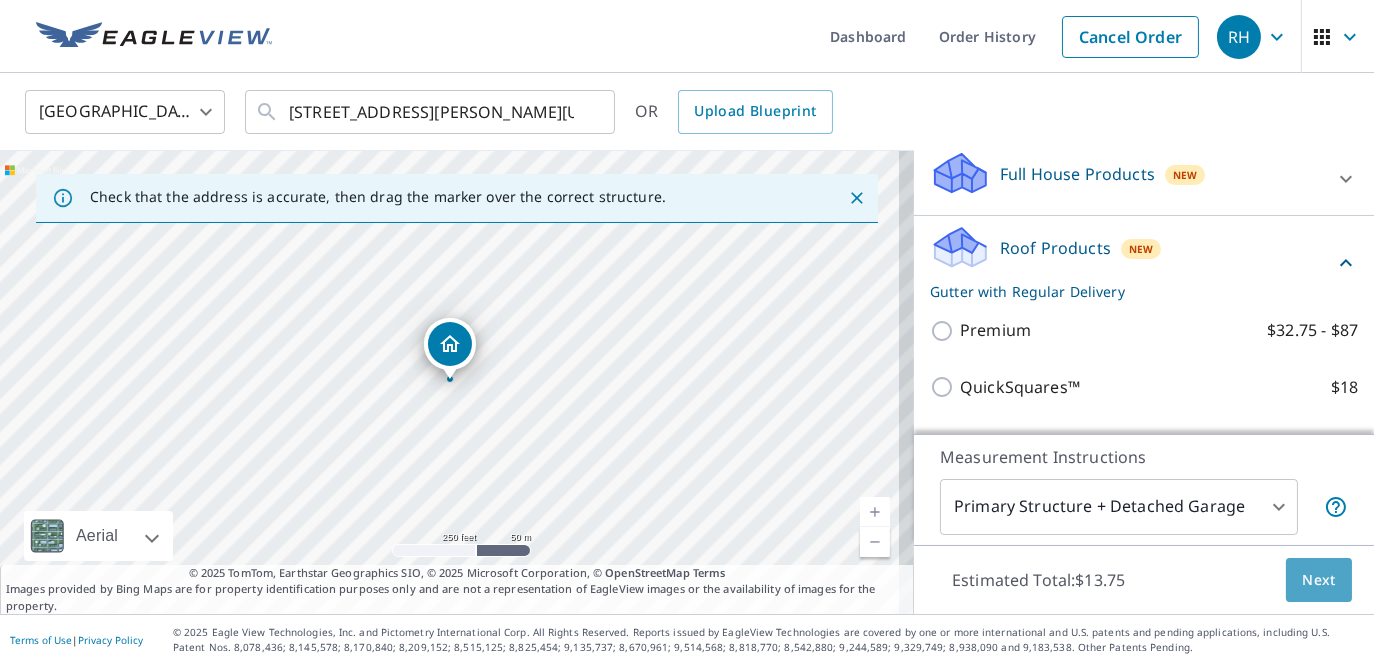 click on "Next" at bounding box center (1319, 580) 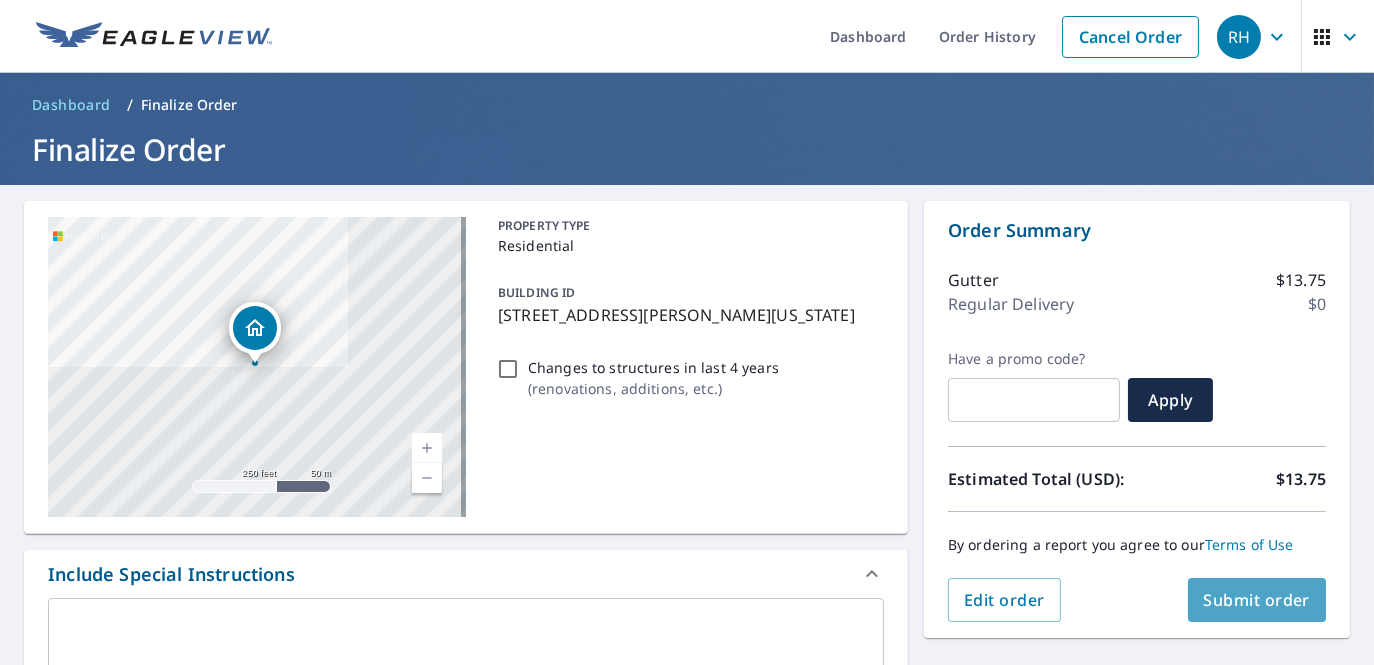 click on "Submit order" at bounding box center [1257, 600] 